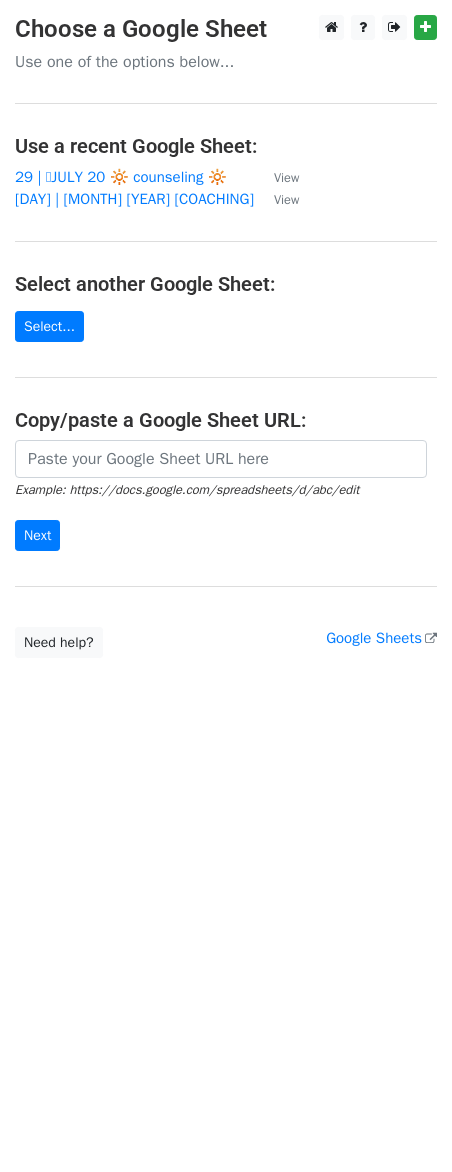 scroll, scrollTop: 0, scrollLeft: 0, axis: both 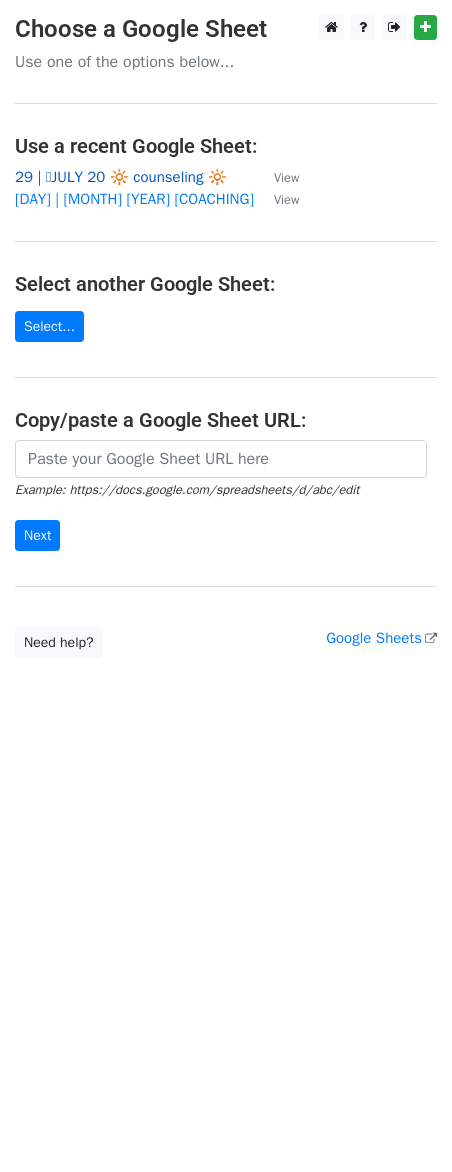 click on "29 | 🩵JULY 20 🔆 counseling 🔆" at bounding box center (121, 177) 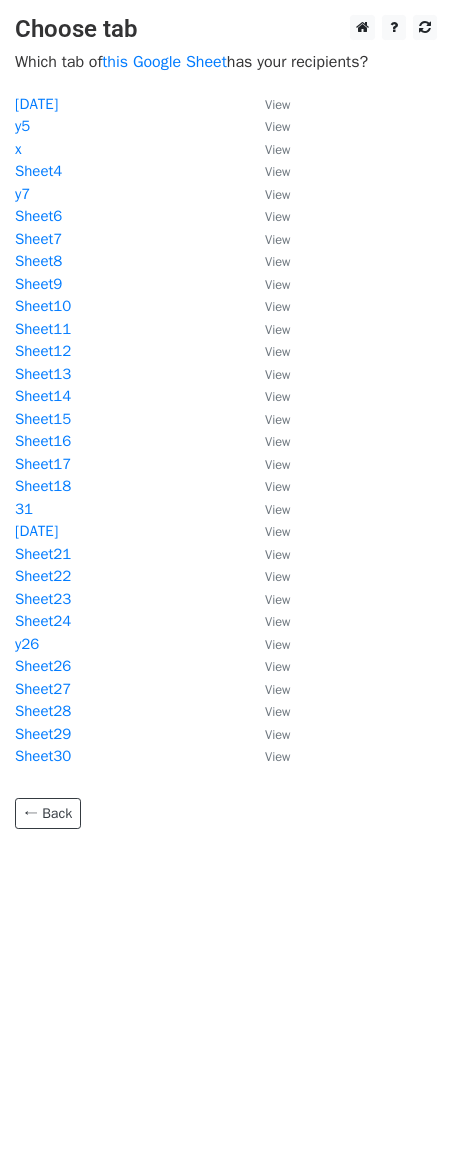 scroll, scrollTop: 0, scrollLeft: 0, axis: both 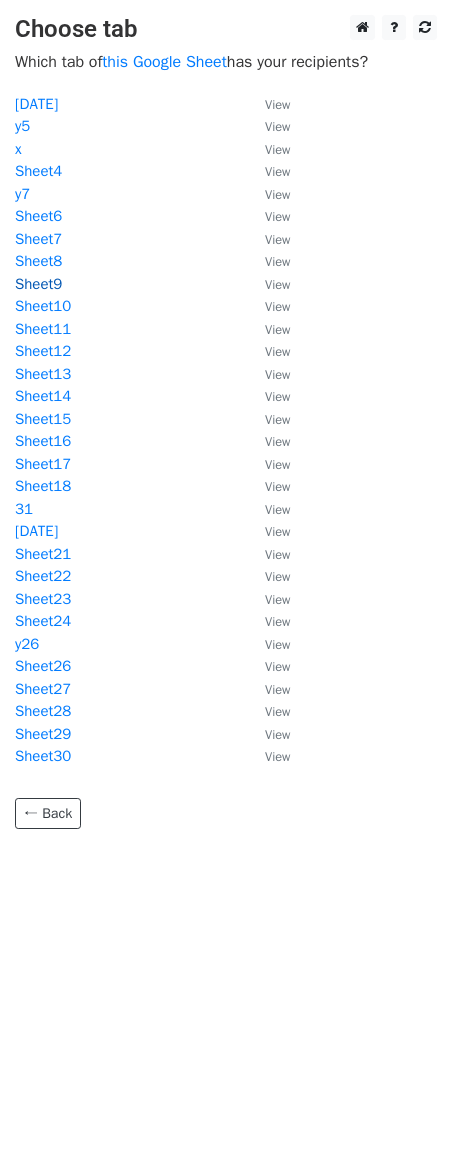 click on "Sheet9" at bounding box center [38, 284] 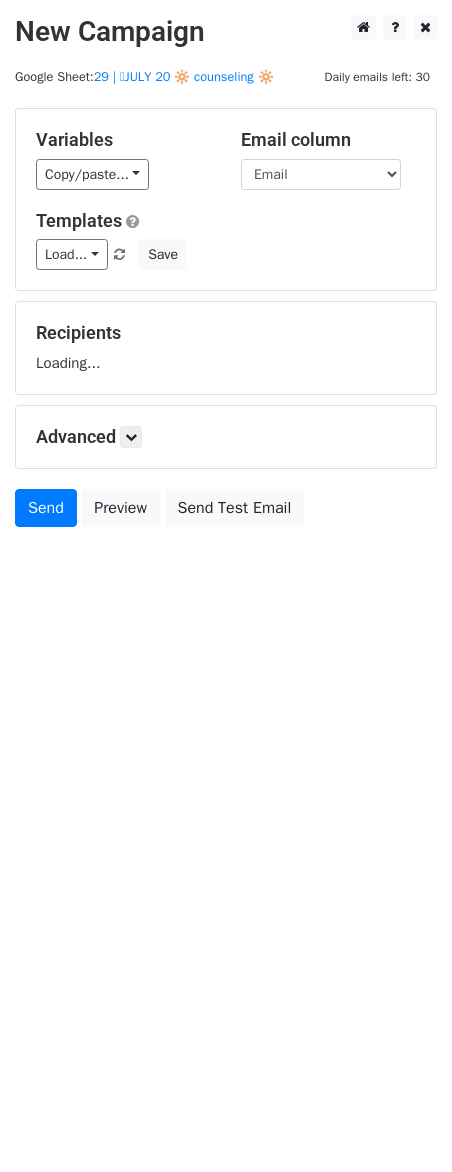 scroll, scrollTop: 0, scrollLeft: 0, axis: both 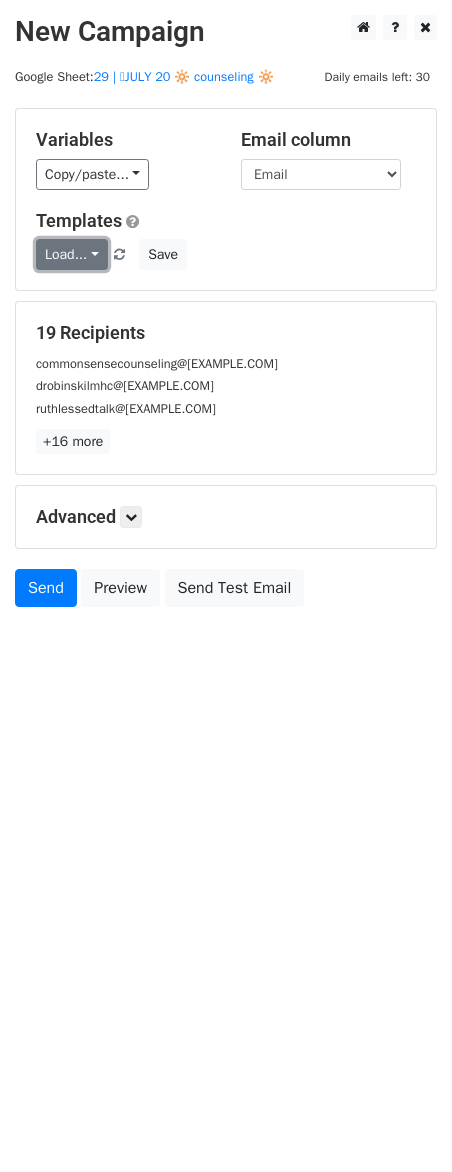 click on "Load..." at bounding box center (72, 254) 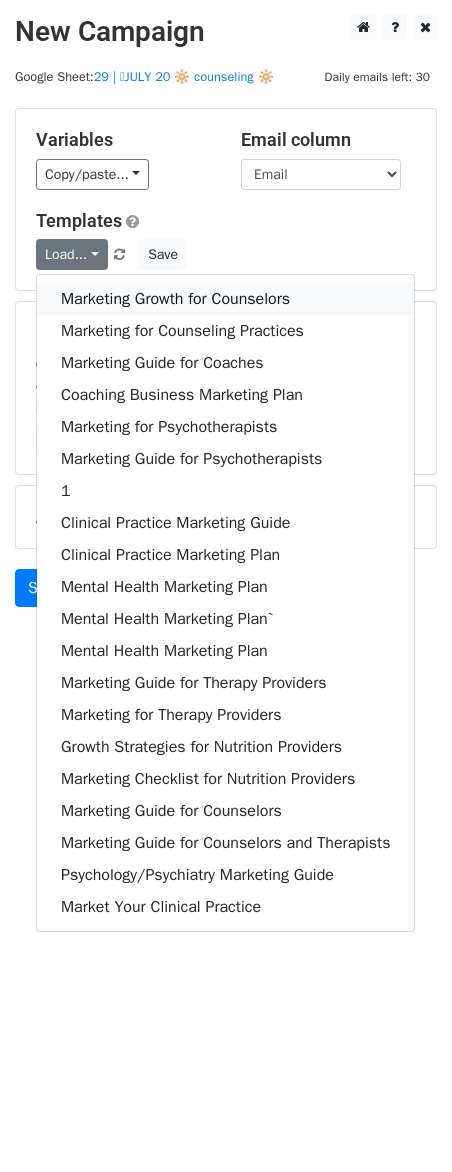 click on "Marketing Growth for Counselors" at bounding box center [225, 299] 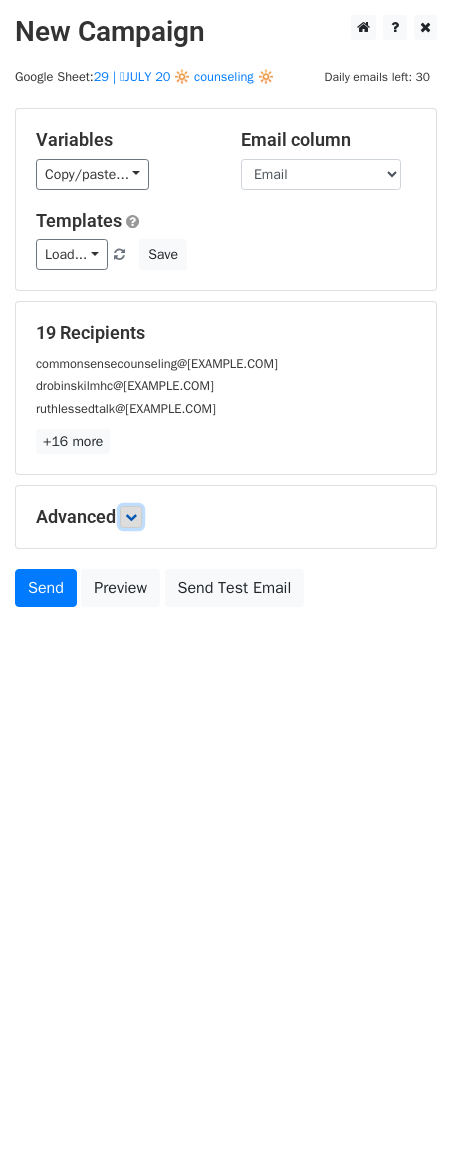 click at bounding box center [131, 517] 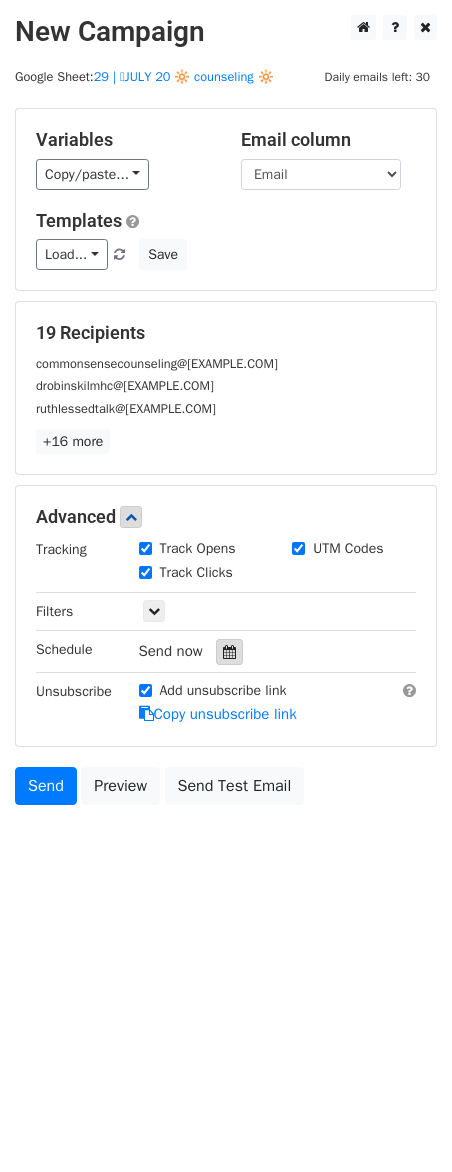 drag, startPoint x: 234, startPoint y: 661, endPoint x: 239, endPoint y: 644, distance: 17.720045 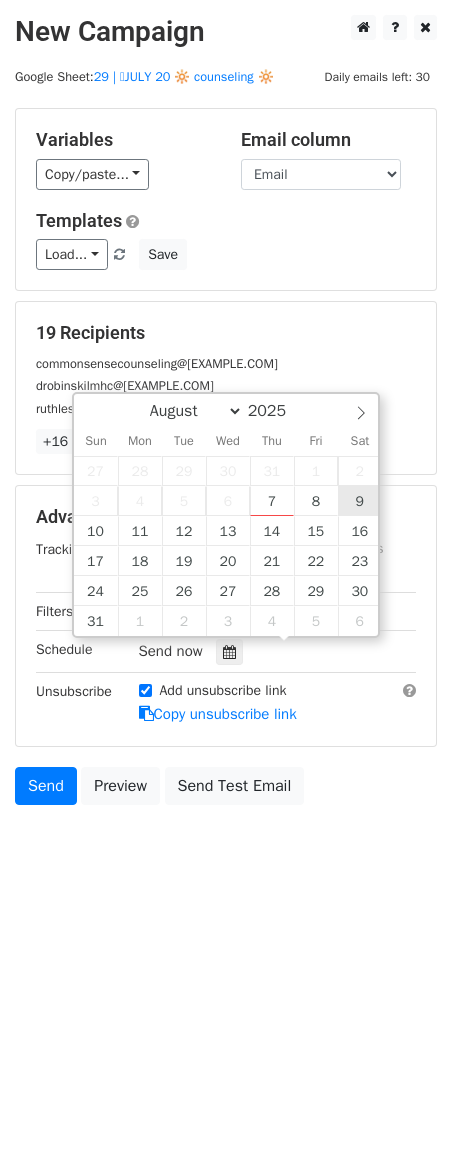 type on "2025-08-09 12:00" 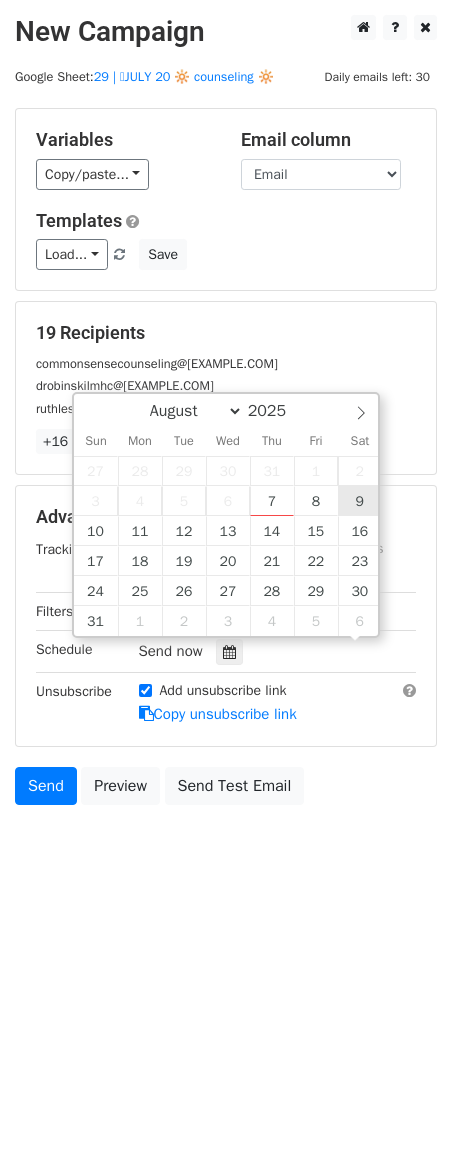 scroll, scrollTop: 1, scrollLeft: 0, axis: vertical 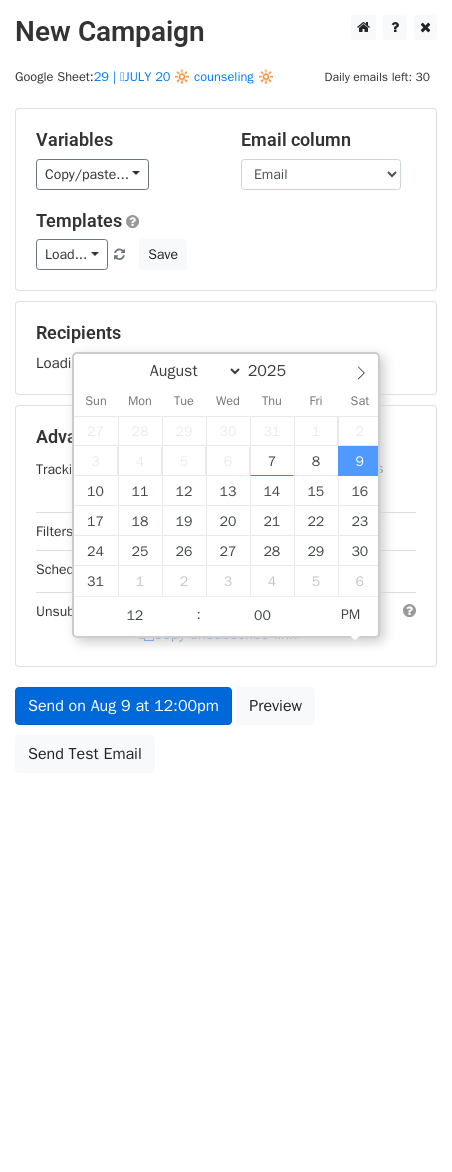 drag, startPoint x: 231, startPoint y: 666, endPoint x: 211, endPoint y: 698, distance: 37.735924 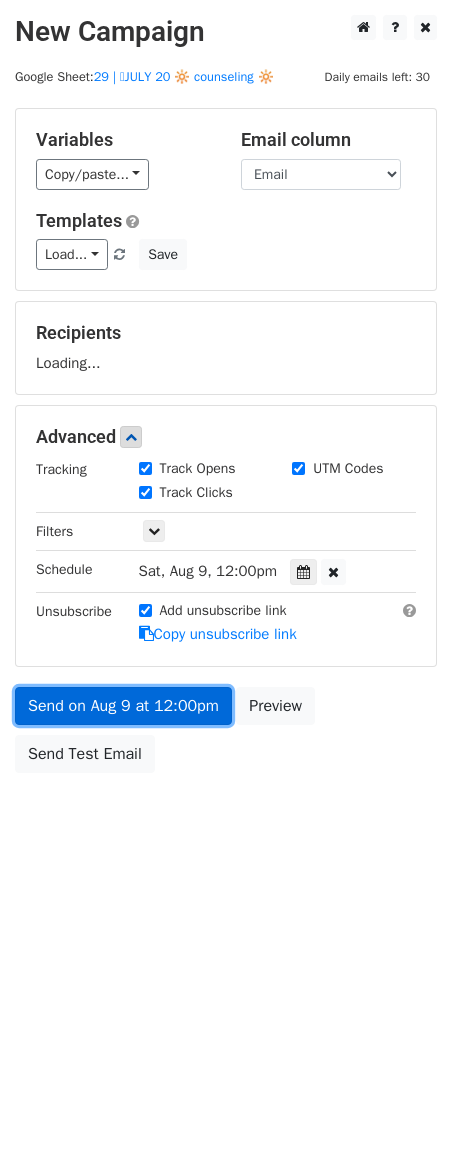 click on "Send on Aug 9 at 12:00pm" at bounding box center [123, 706] 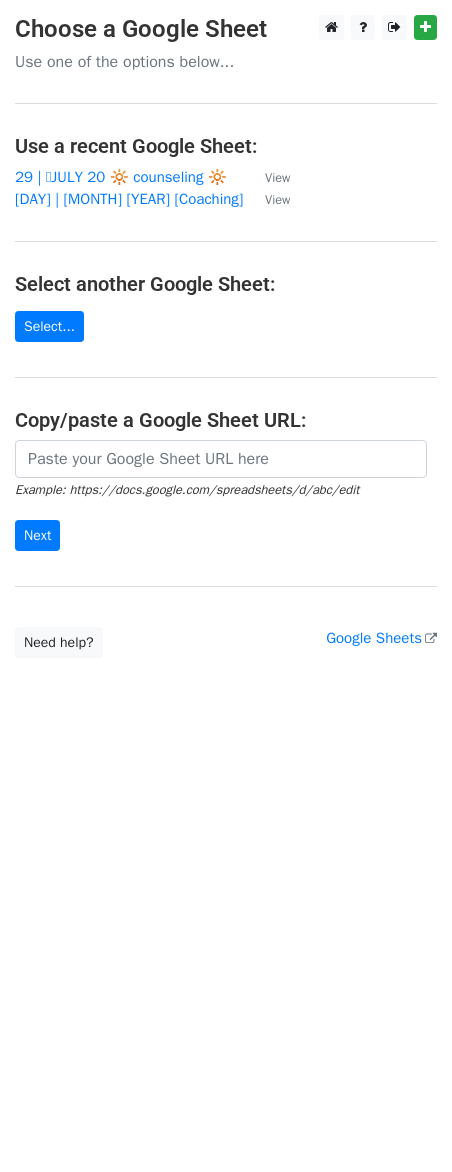 scroll, scrollTop: 0, scrollLeft: 0, axis: both 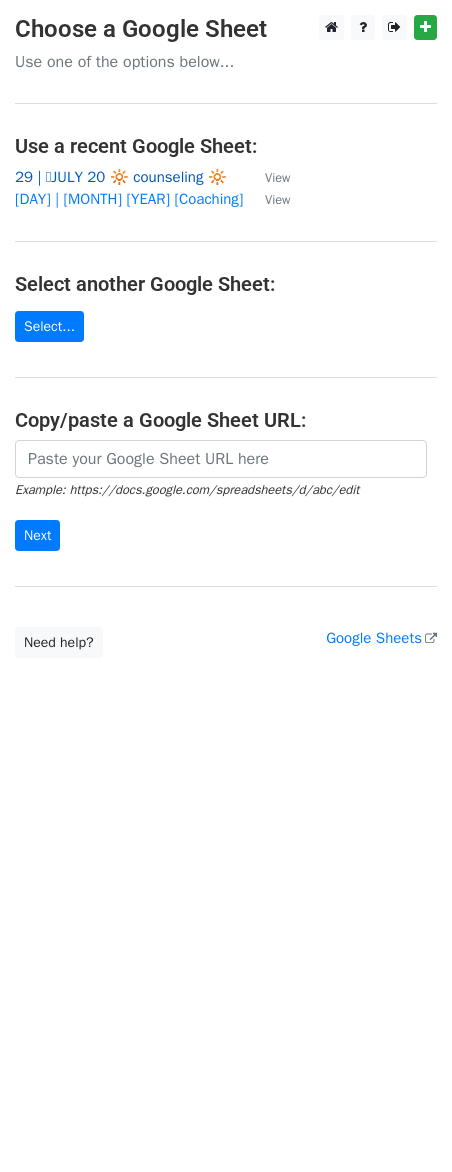 click on "29 | 🩵JULY 20 🔆 counseling 🔆" at bounding box center [121, 177] 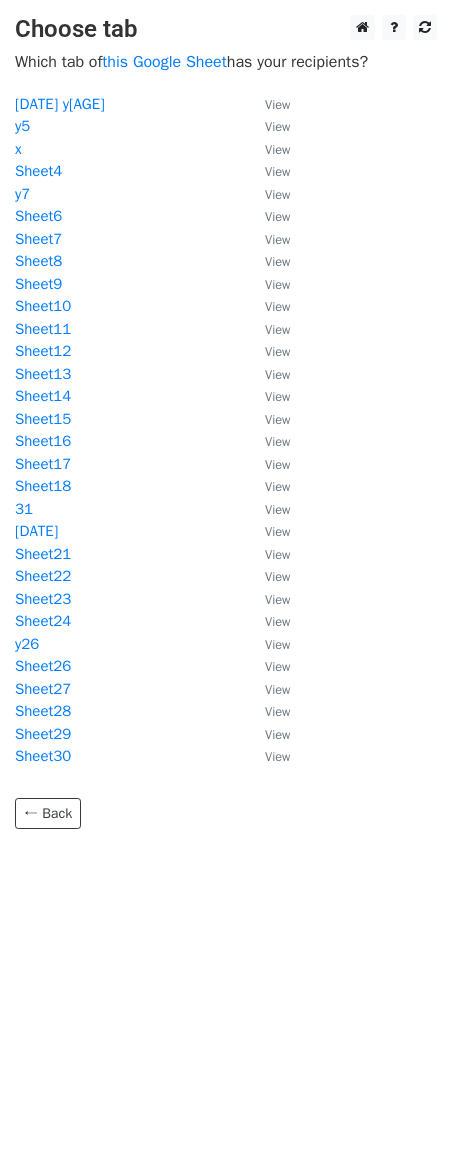 scroll, scrollTop: 0, scrollLeft: 0, axis: both 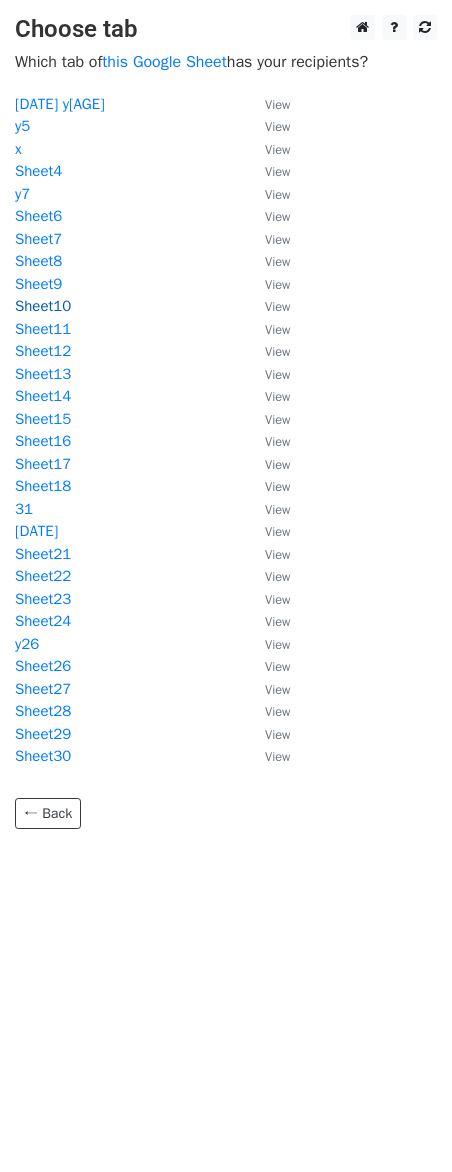 click on "Sheet10" at bounding box center (43, 306) 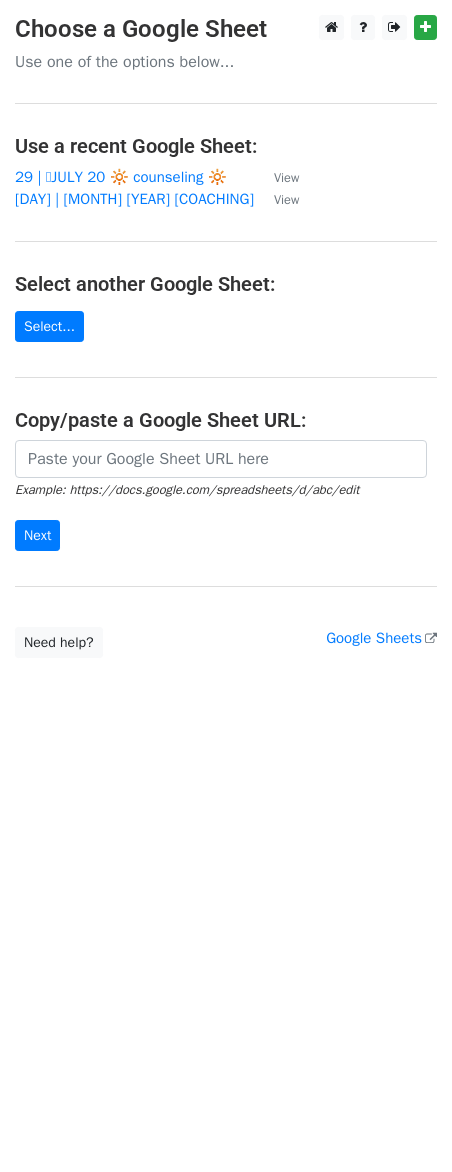 scroll, scrollTop: 0, scrollLeft: 0, axis: both 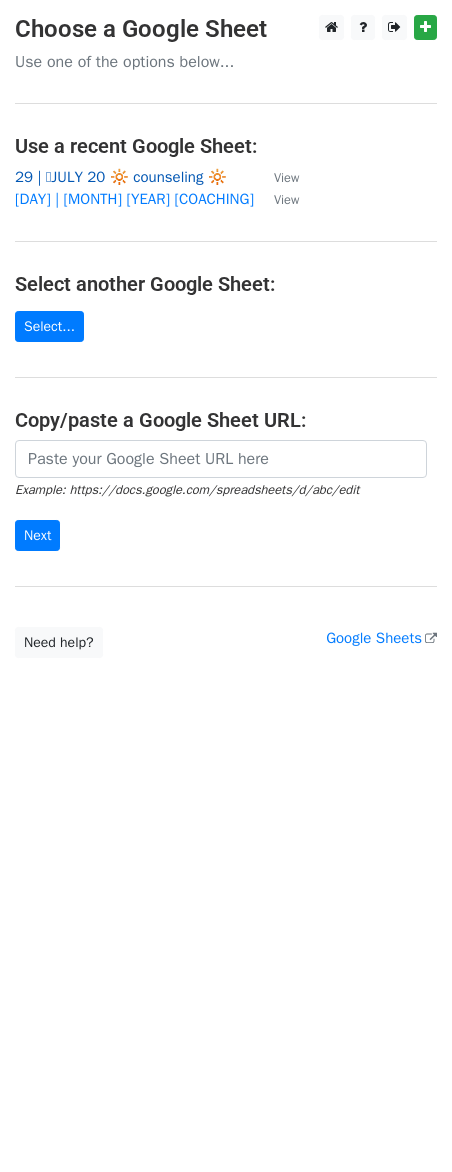 click on "29 | 🩵JULY 20 🔆 counseling 🔆" at bounding box center (121, 177) 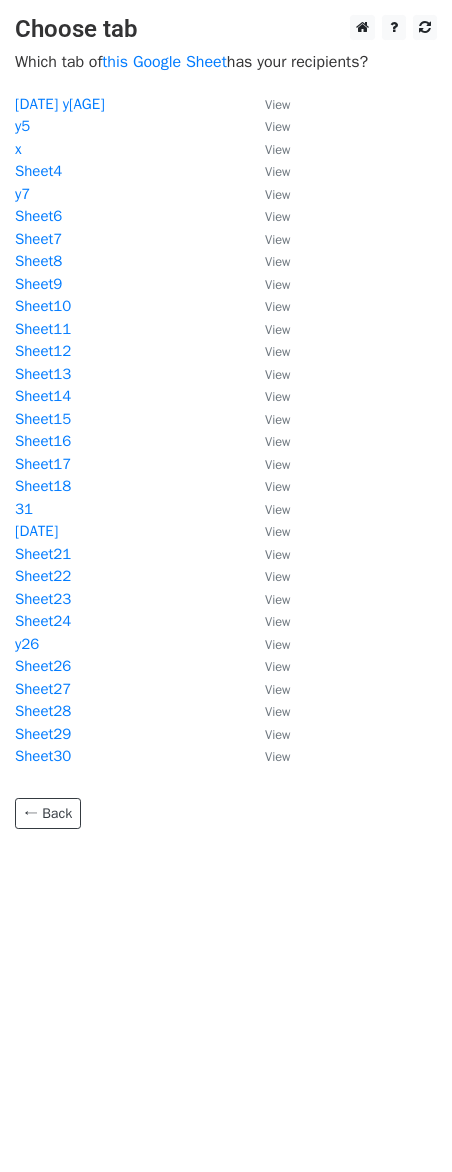 scroll, scrollTop: 0, scrollLeft: 0, axis: both 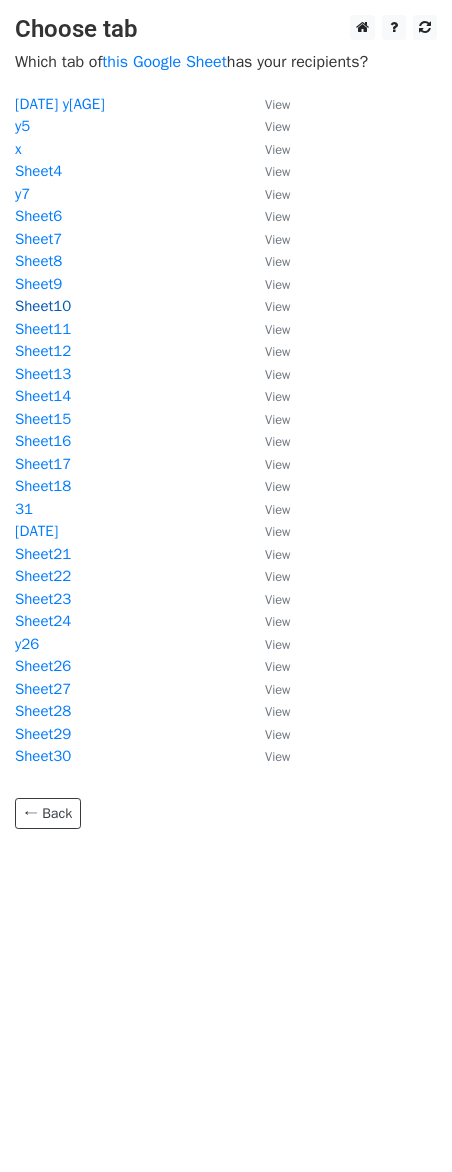 click on "Sheet10" at bounding box center [43, 306] 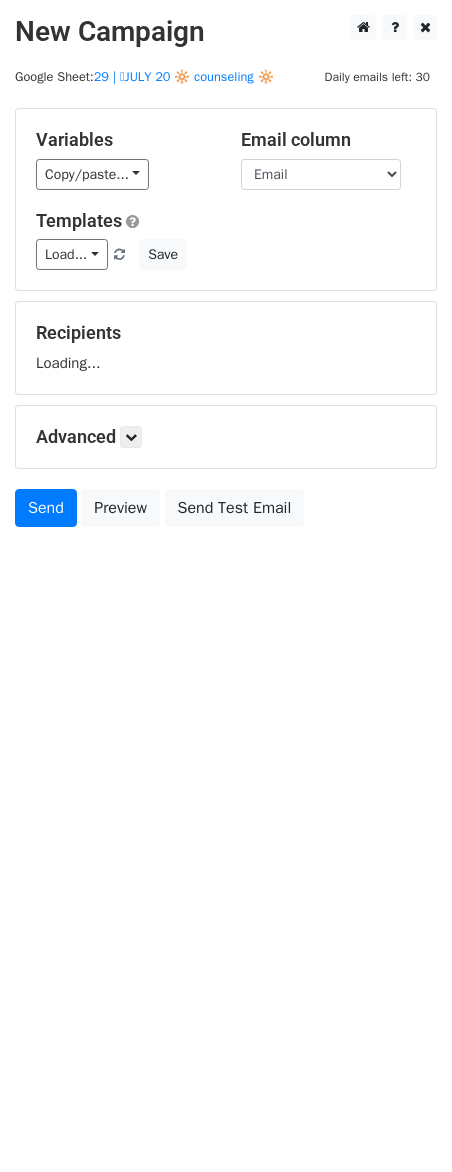 scroll, scrollTop: 0, scrollLeft: 0, axis: both 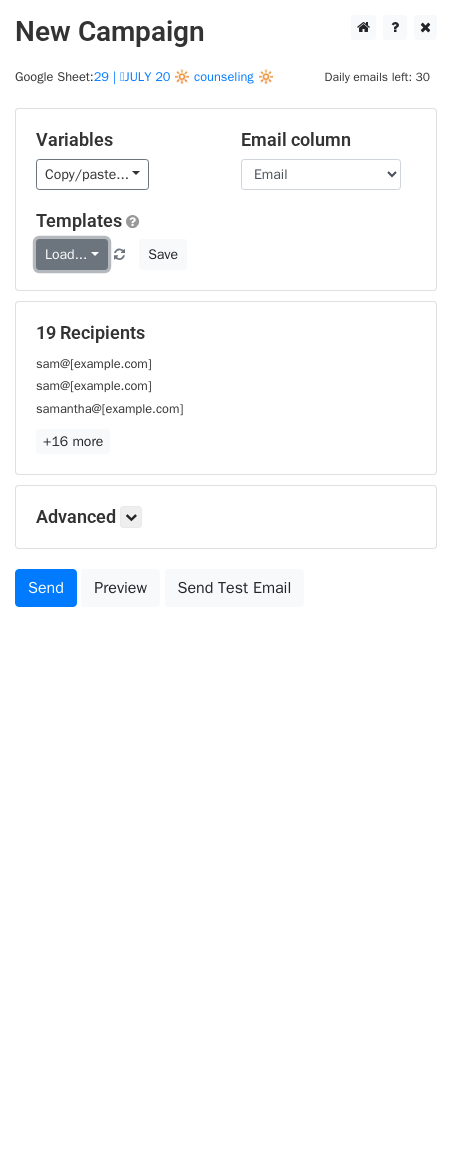 click on "Load..." at bounding box center [72, 254] 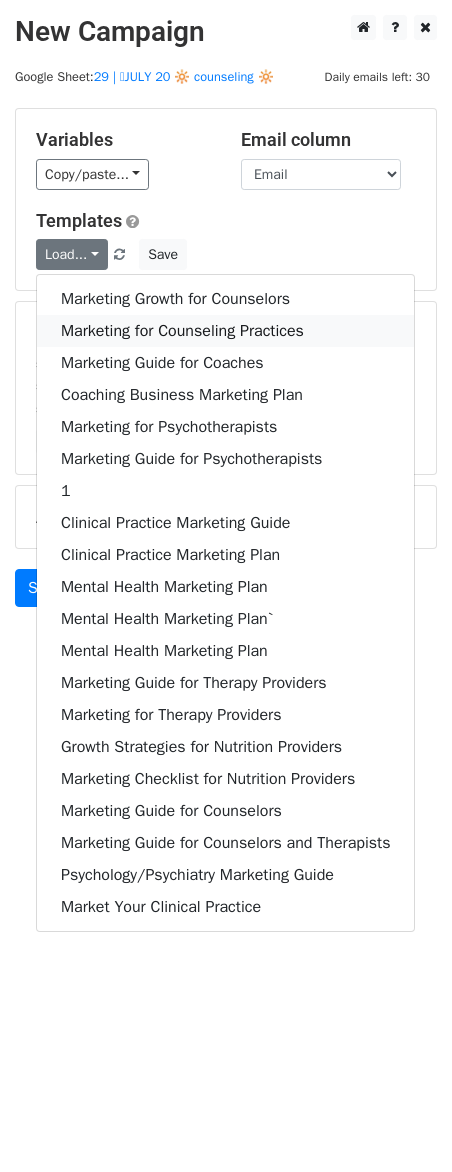 click on "Marketing for Counseling Practices" at bounding box center [225, 331] 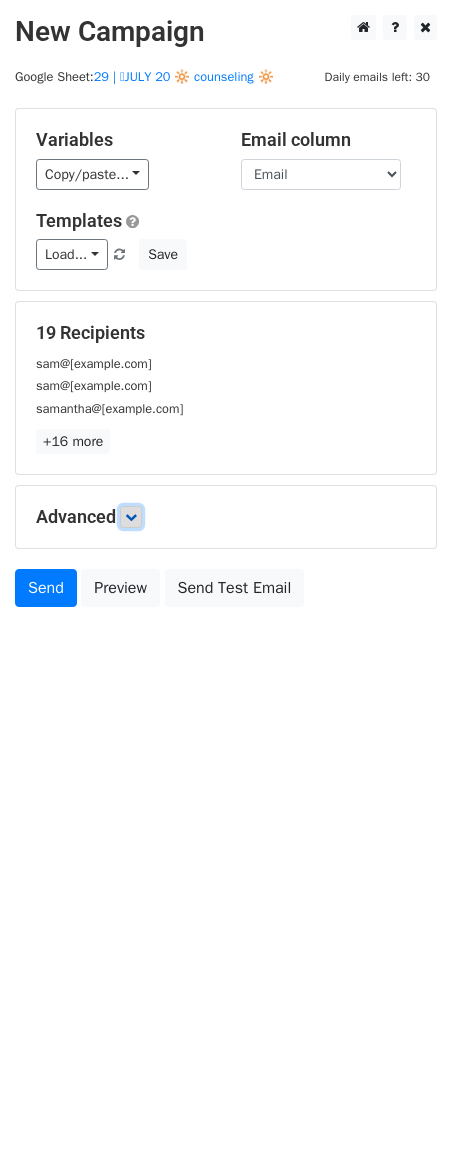 click at bounding box center [131, 517] 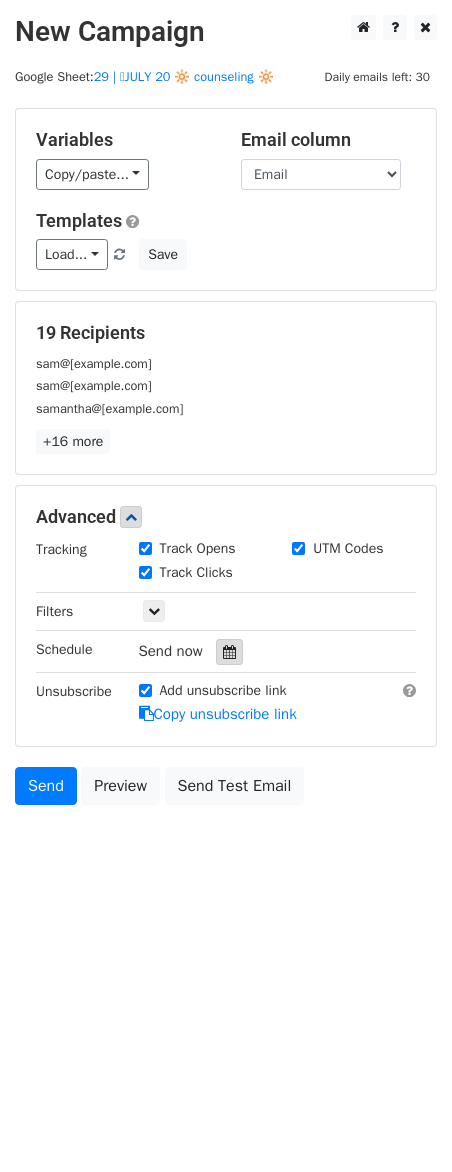 click at bounding box center (229, 652) 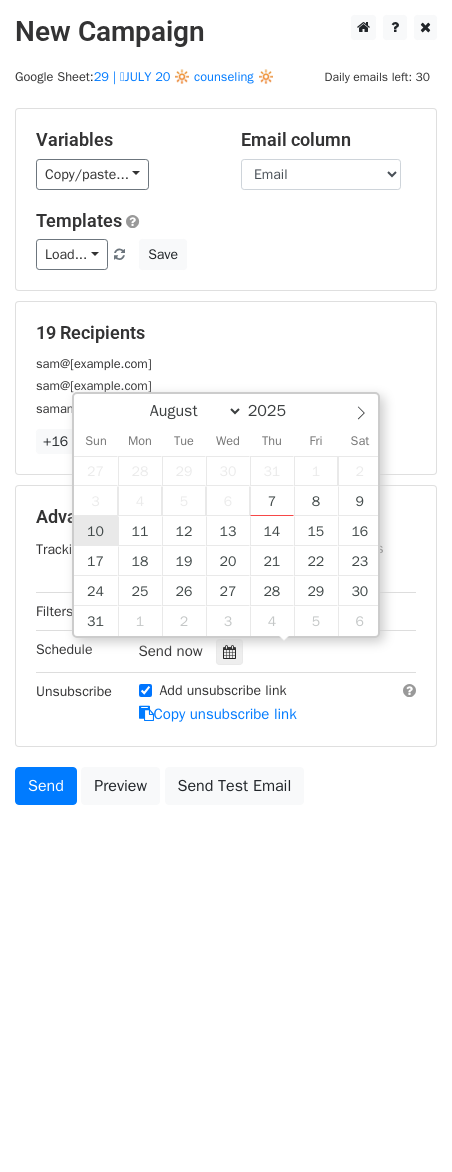 type on "2025-08-10 12:00" 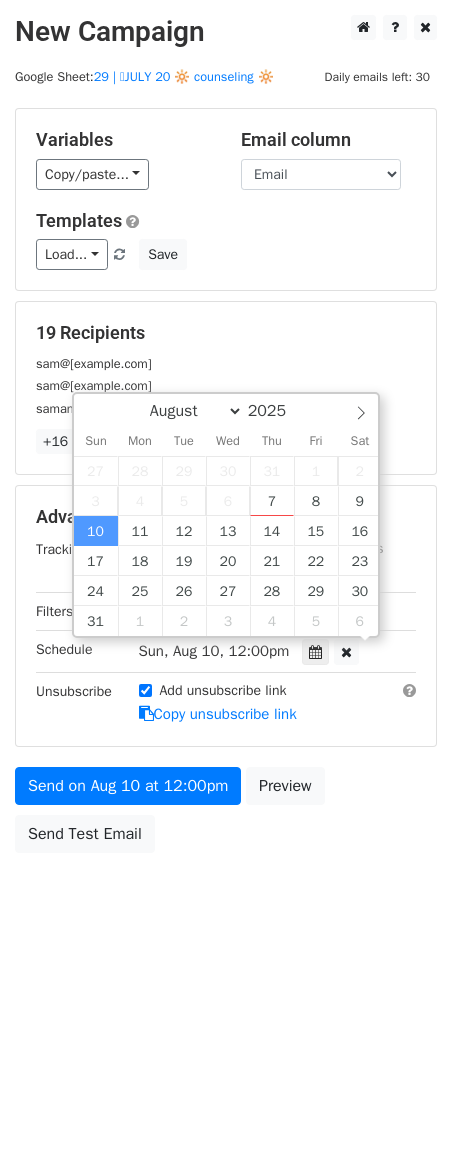 scroll, scrollTop: 1, scrollLeft: 0, axis: vertical 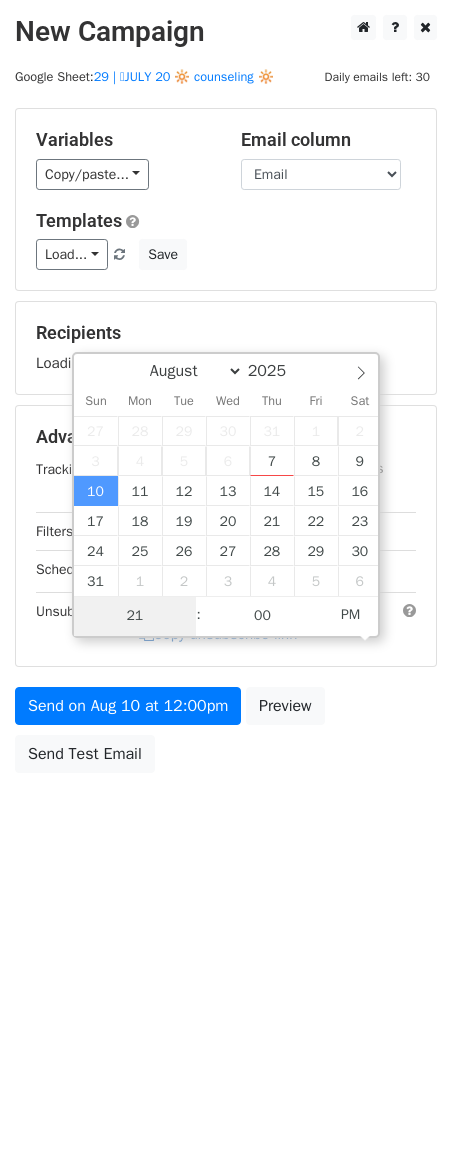 type on "2" 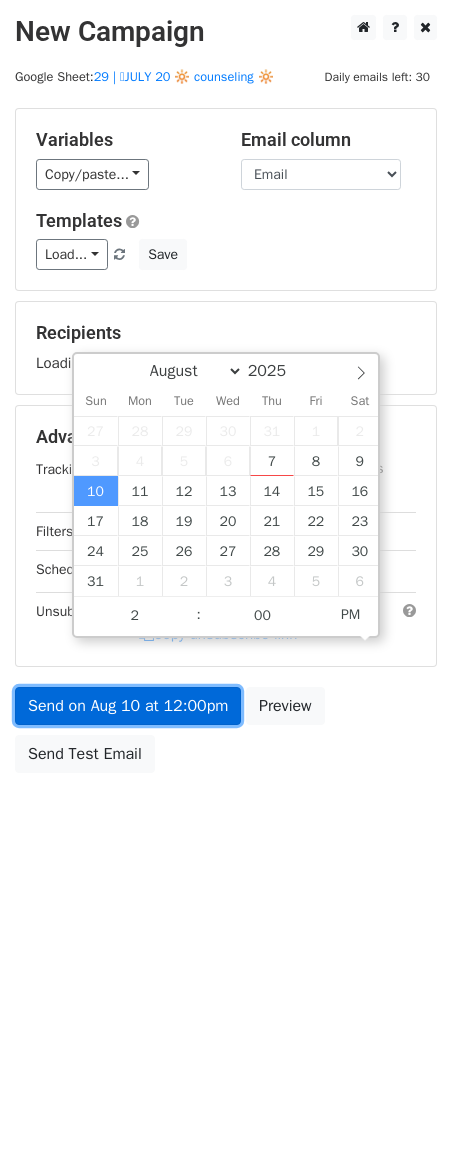 type on "2025-08-10 14:00" 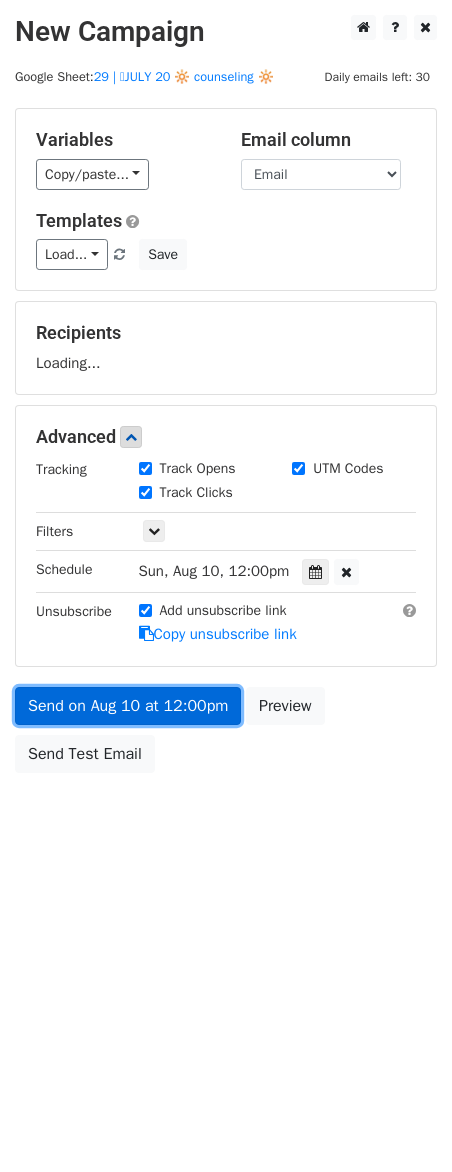 click on "Send on Aug 10 at 12:00pm" at bounding box center [128, 706] 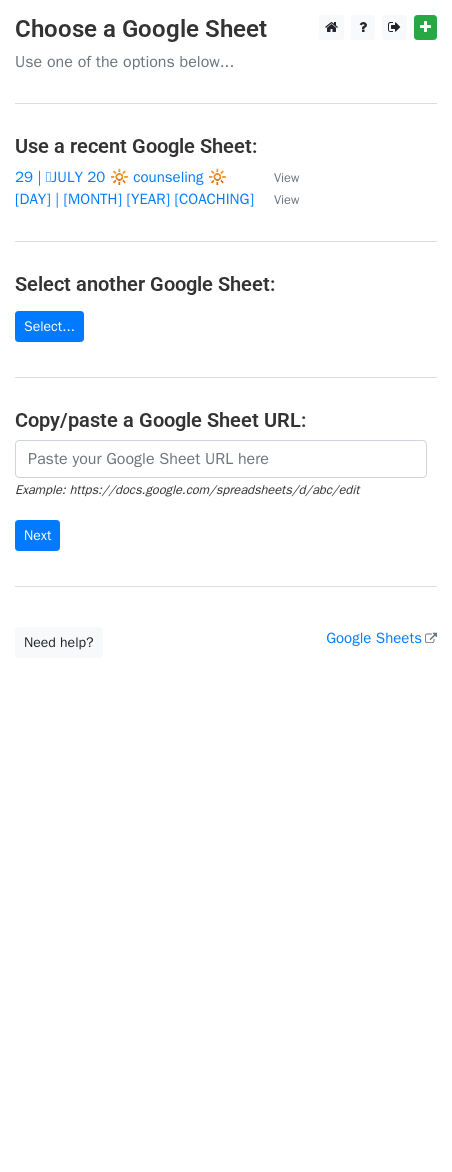 scroll, scrollTop: 0, scrollLeft: 0, axis: both 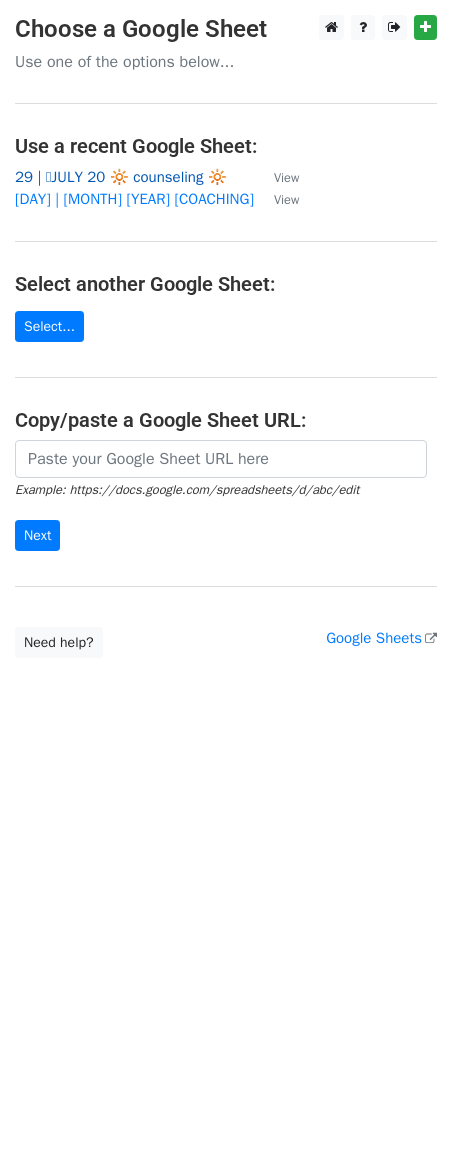 click on "29 | 🩵JULY 20 🔆 counseling 🔆" at bounding box center (121, 177) 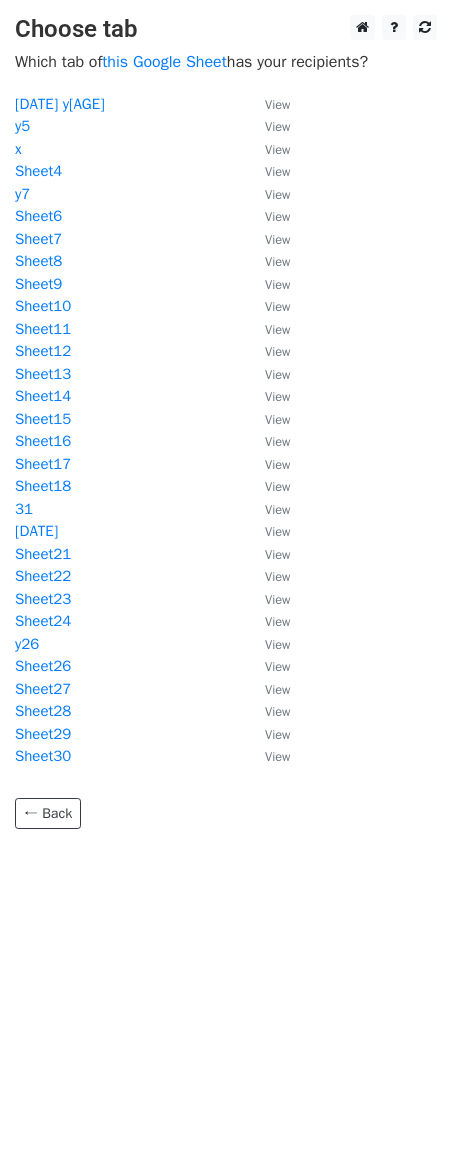 scroll, scrollTop: 0, scrollLeft: 0, axis: both 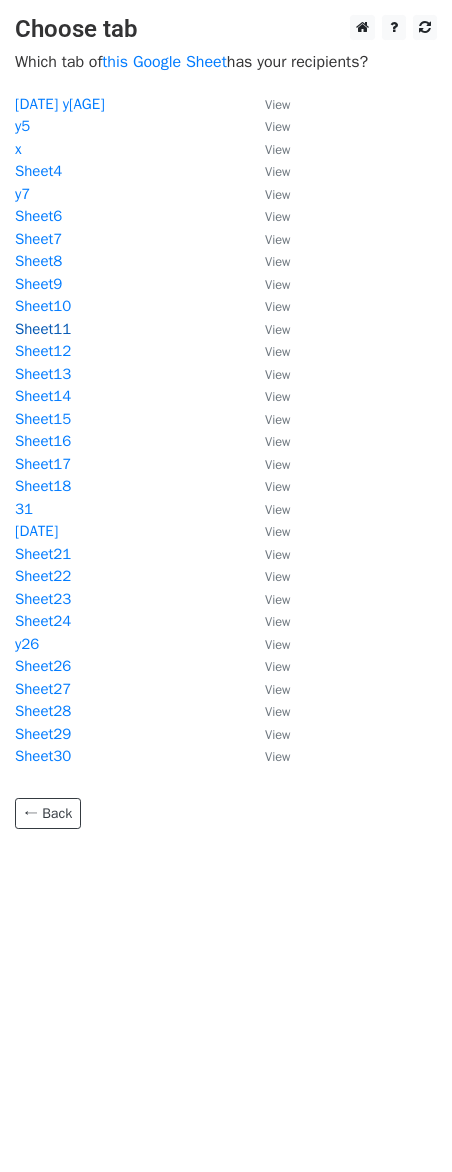 click on "Sheet11" at bounding box center [43, 329] 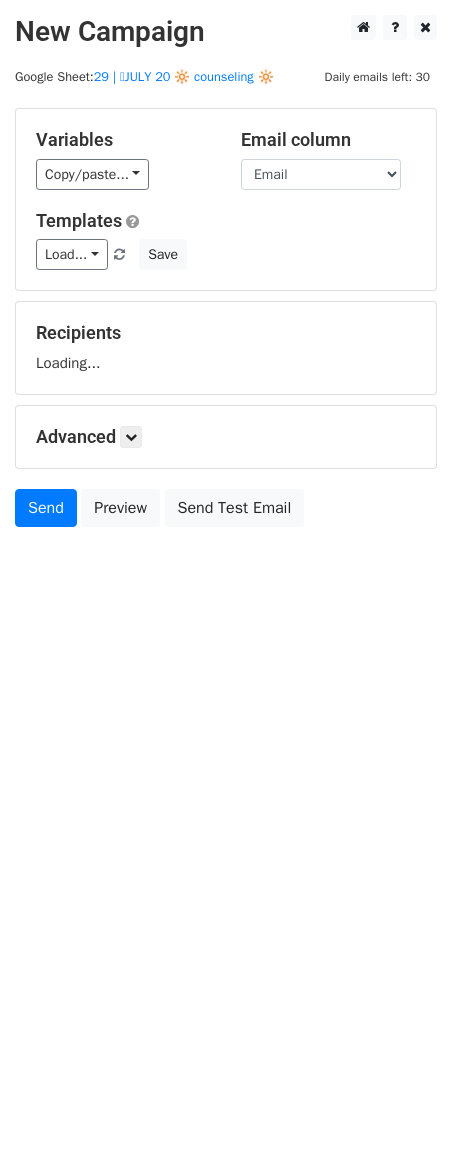 scroll, scrollTop: 0, scrollLeft: 0, axis: both 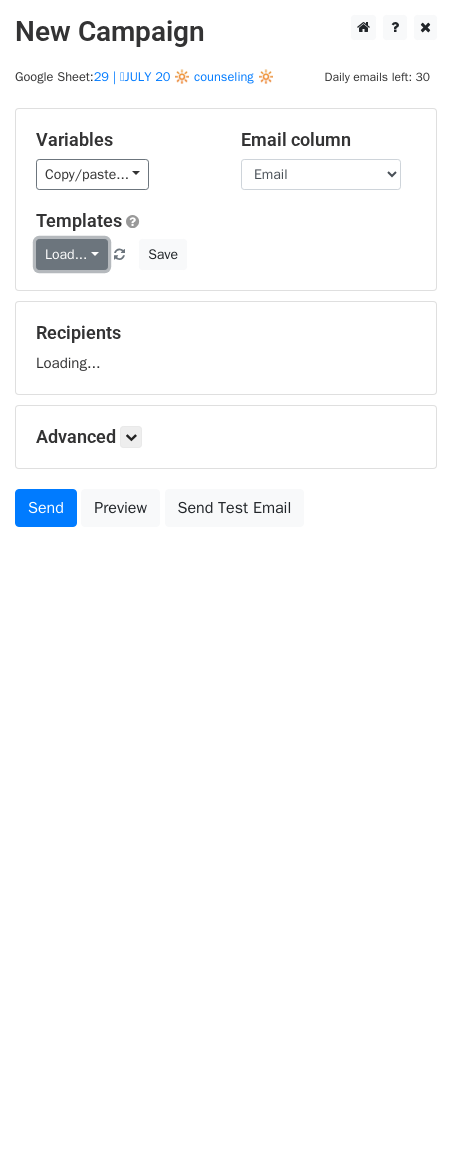 click on "Load..." at bounding box center (72, 254) 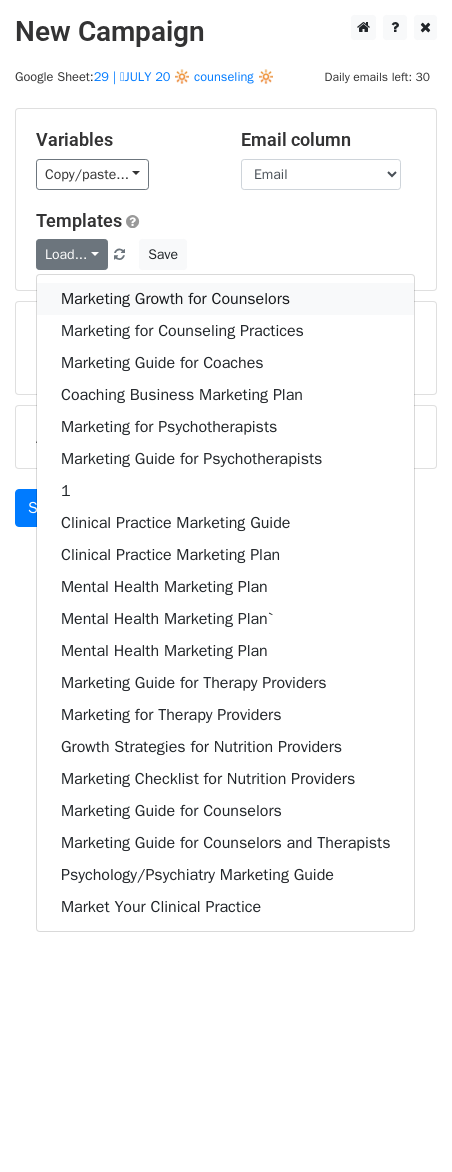 click on "Marketing Growth for Counselors" at bounding box center (225, 299) 